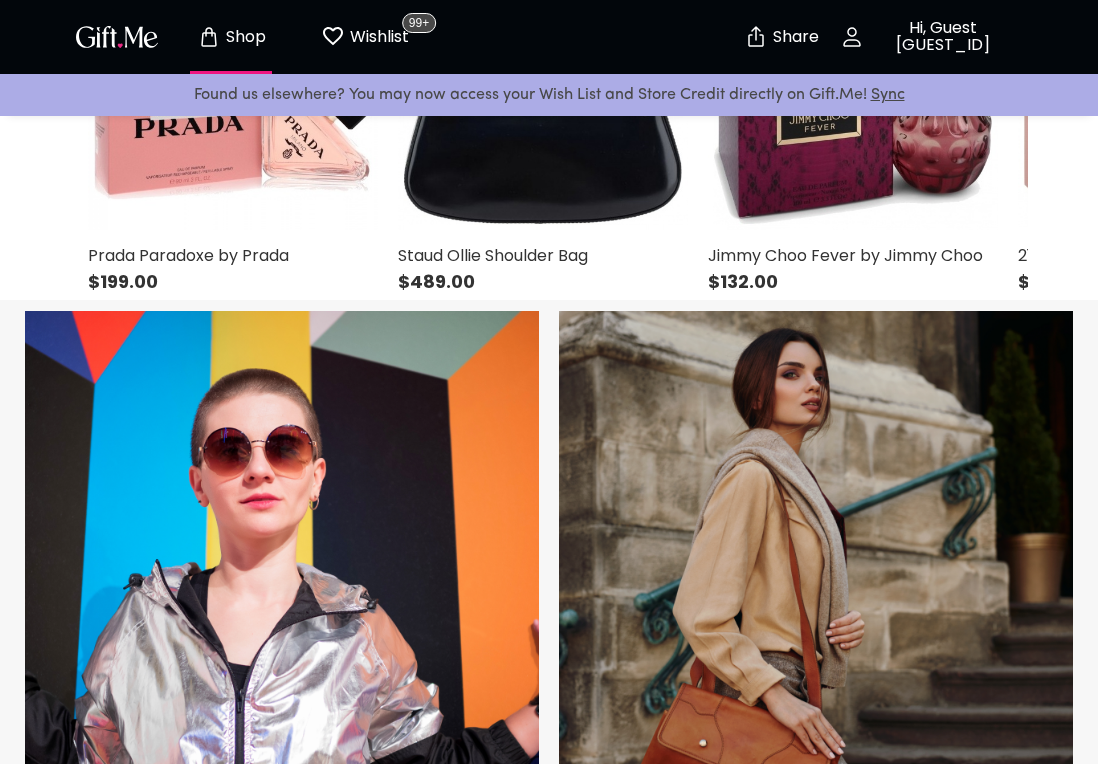 scroll, scrollTop: 0, scrollLeft: 0, axis: both 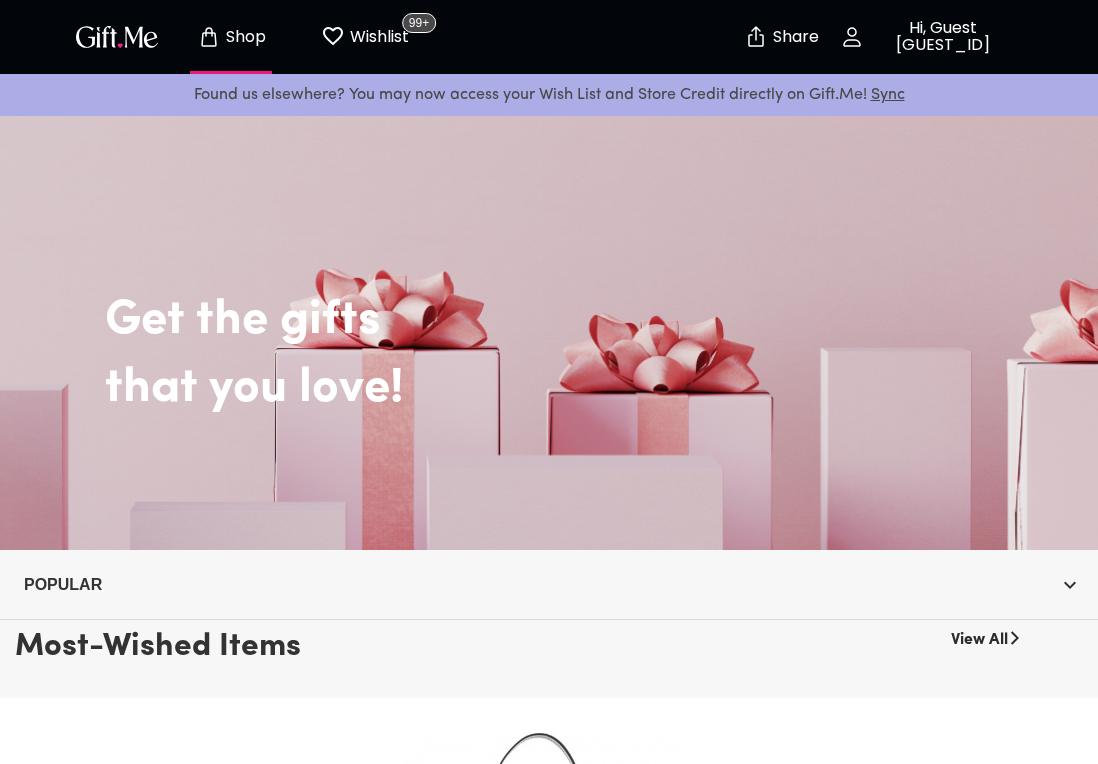 click on "Wishlist" at bounding box center [377, 37] 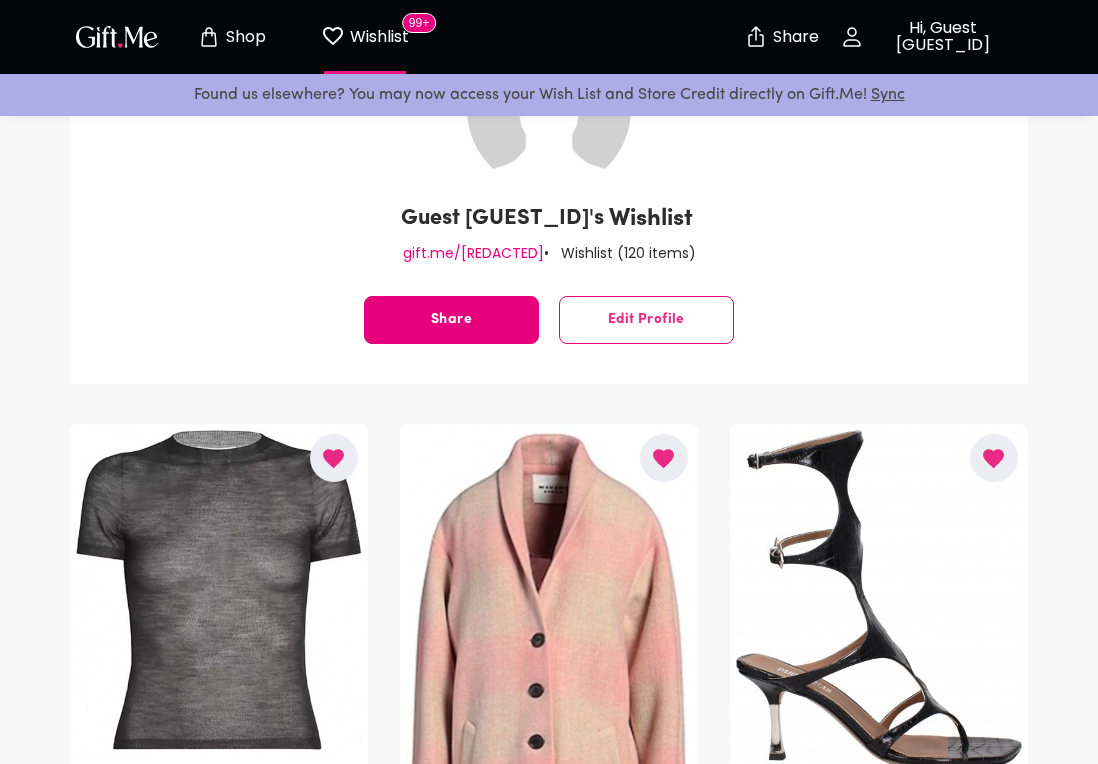 scroll, scrollTop: 0, scrollLeft: 0, axis: both 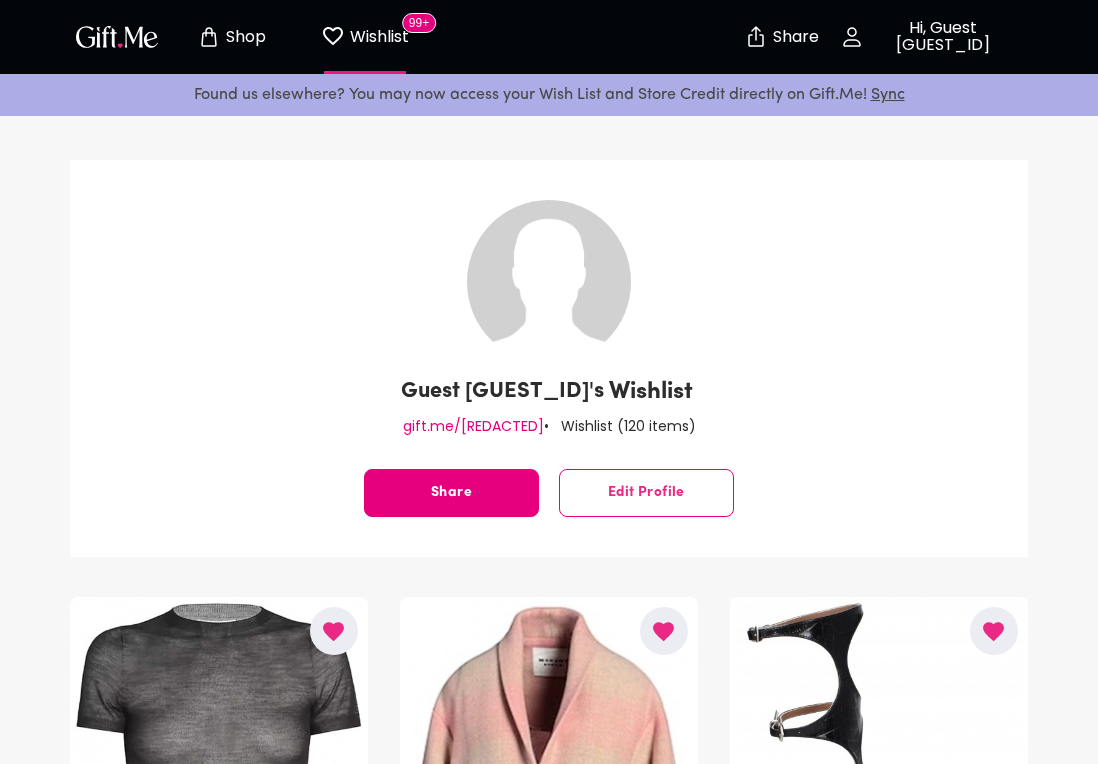 click on "Shop" at bounding box center [243, 37] 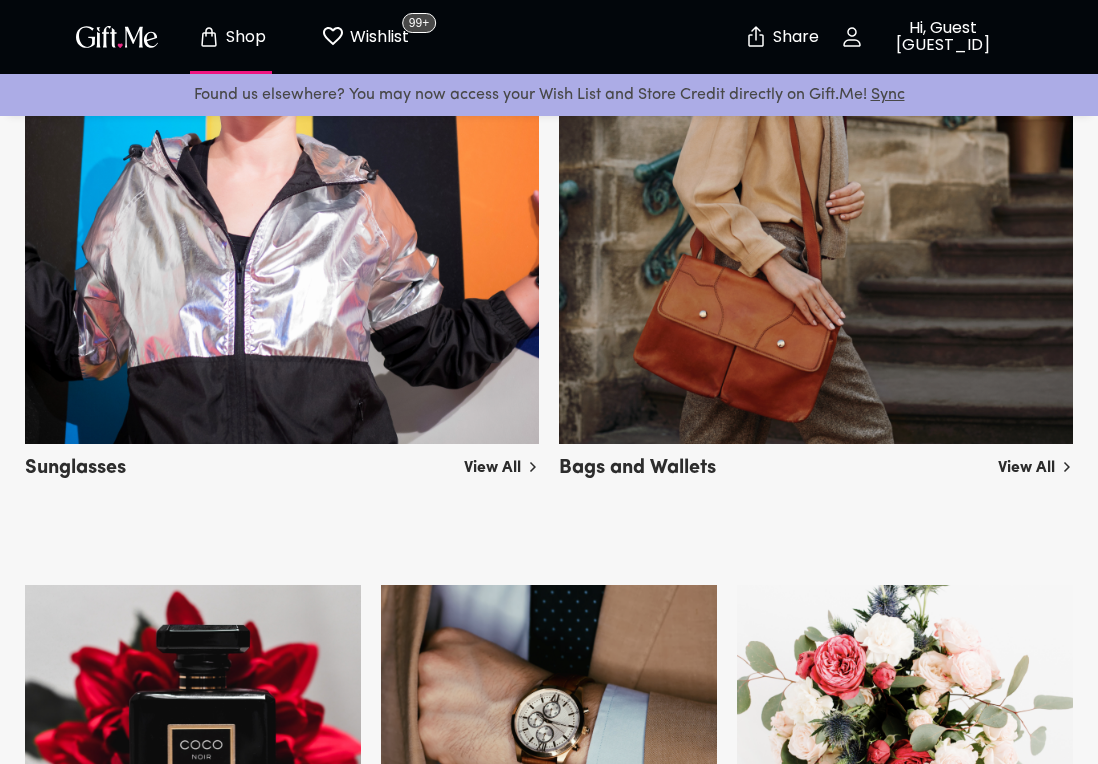 scroll, scrollTop: 337, scrollLeft: 0, axis: vertical 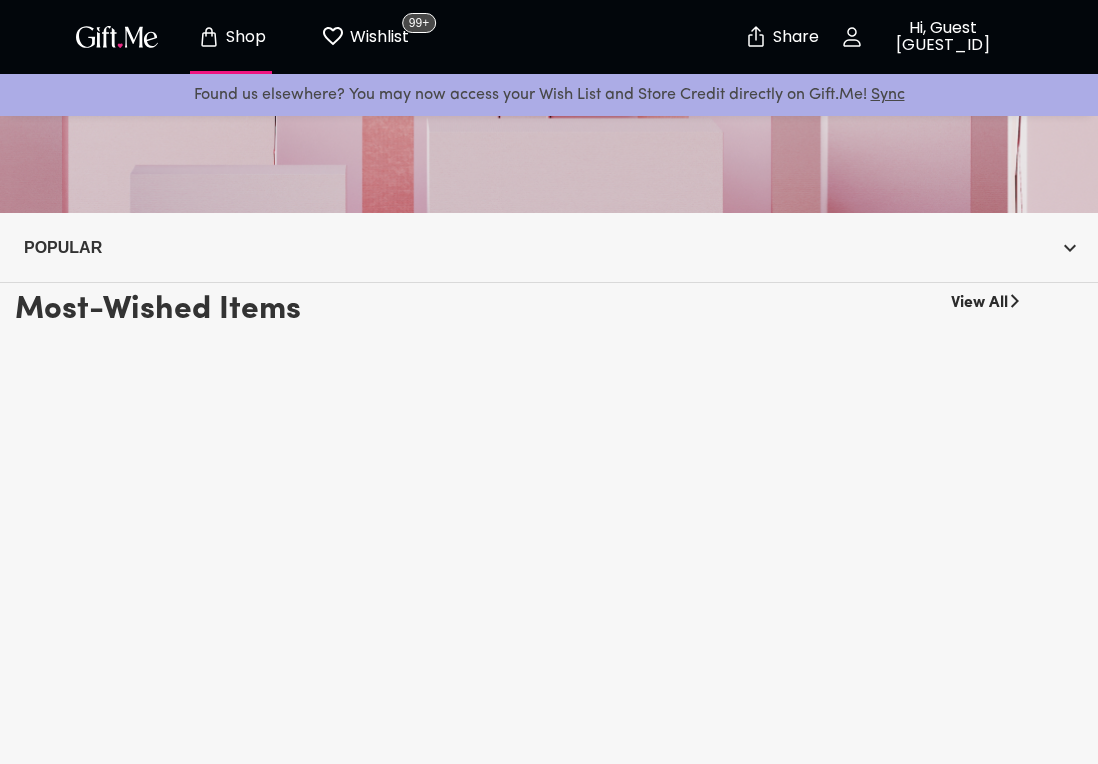 click on "View All" at bounding box center [979, 299] 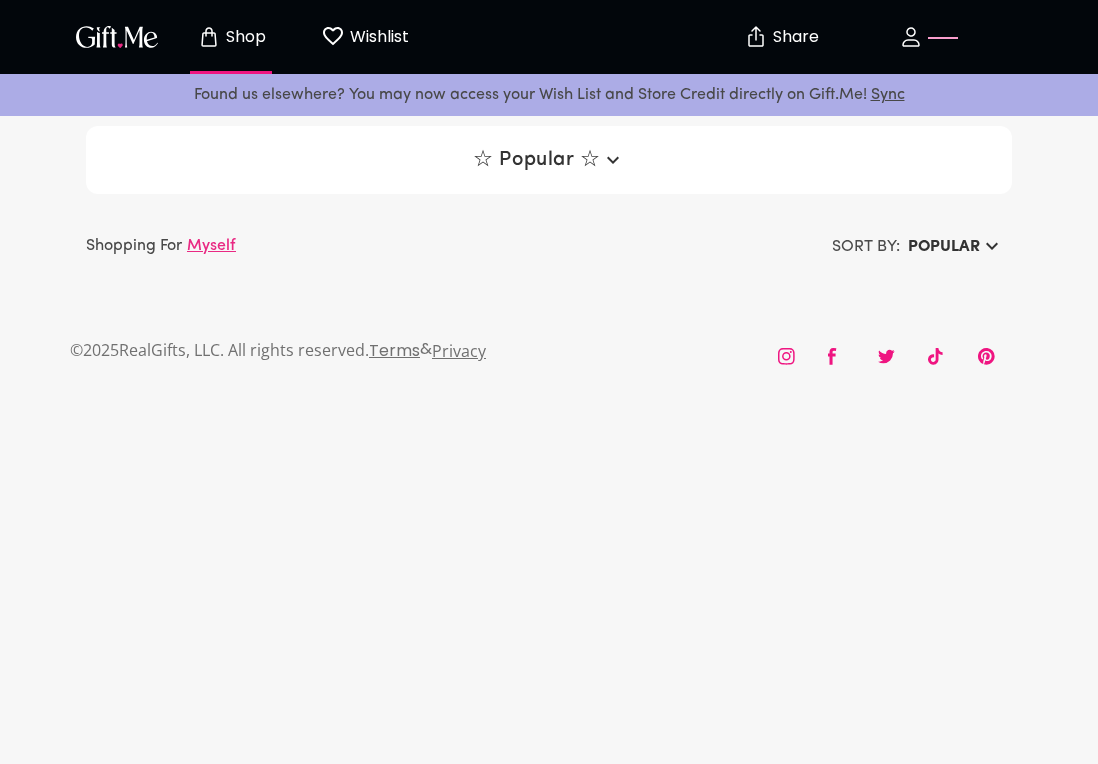 scroll, scrollTop: 0, scrollLeft: 0, axis: both 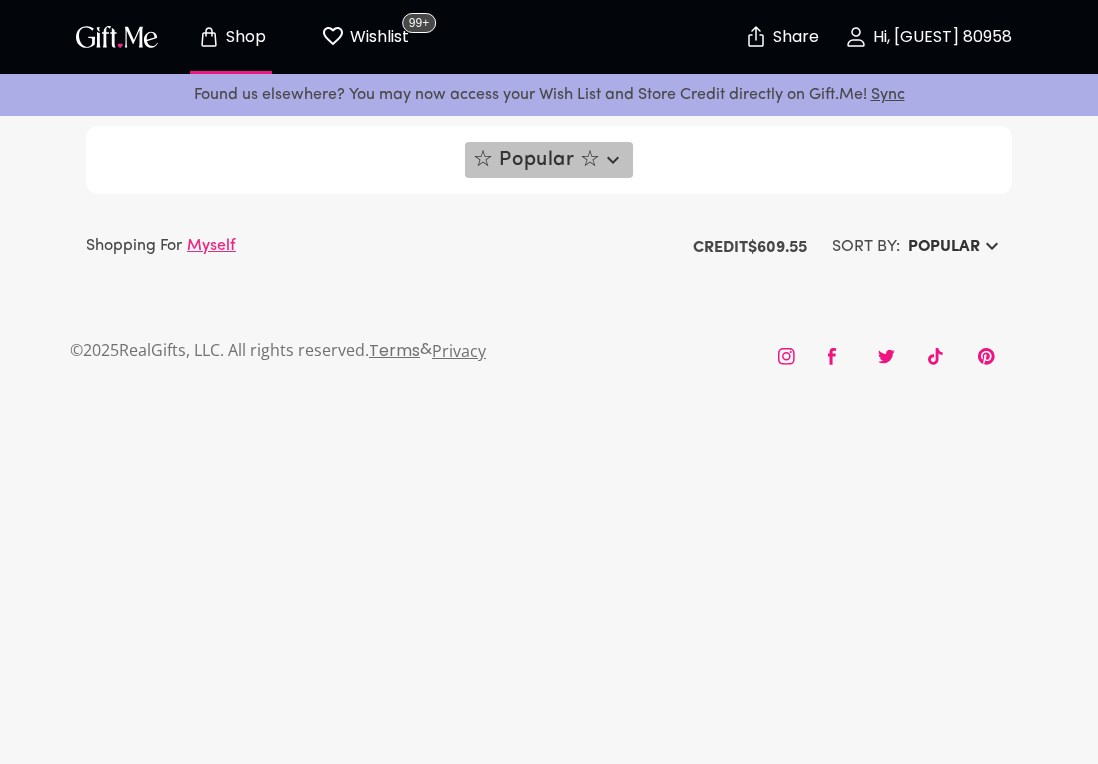 click on "☆ Popular ☆" at bounding box center [548, 160] 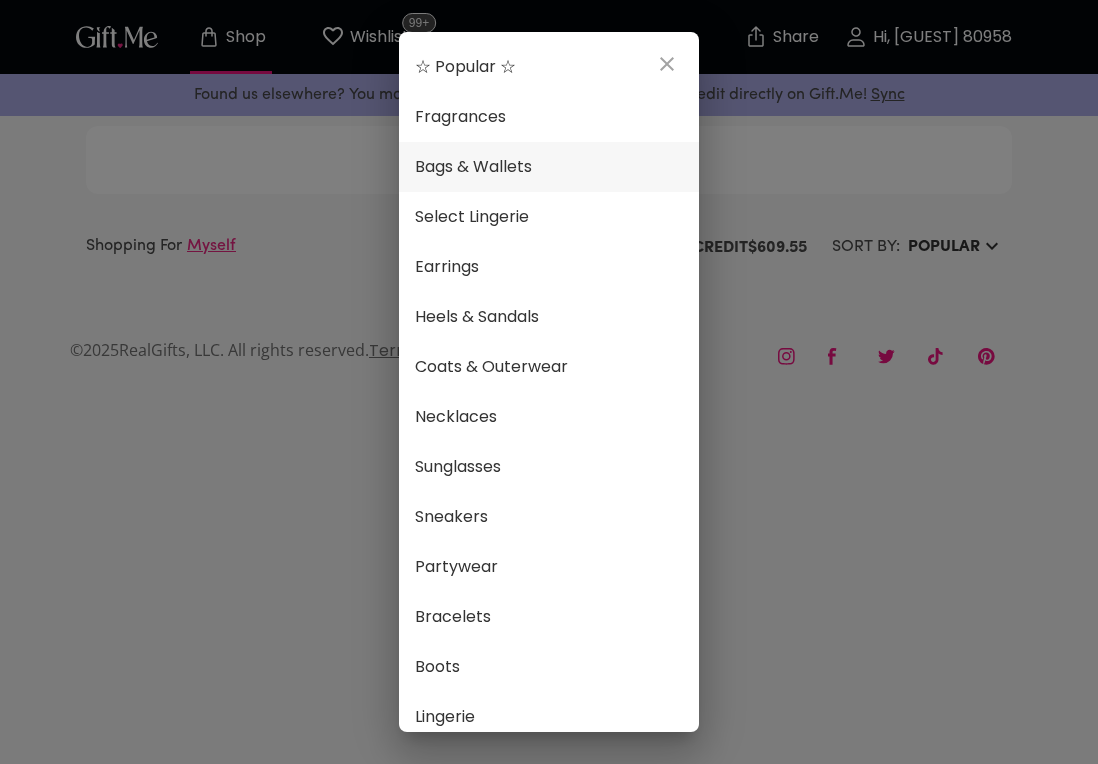 click on "Bags & Wallets" at bounding box center [549, 167] 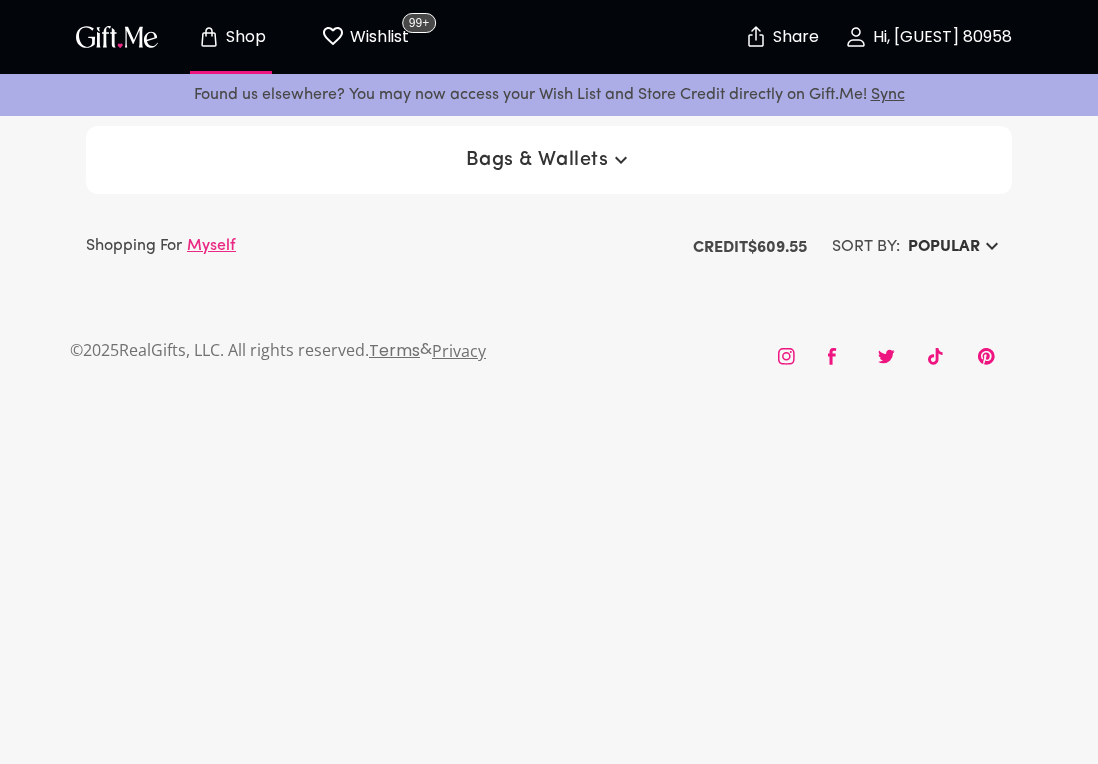 click on "©  2025  RealGifts, LLC. All rights reserved.  Terms  &  Privacy" at bounding box center [549, 332] 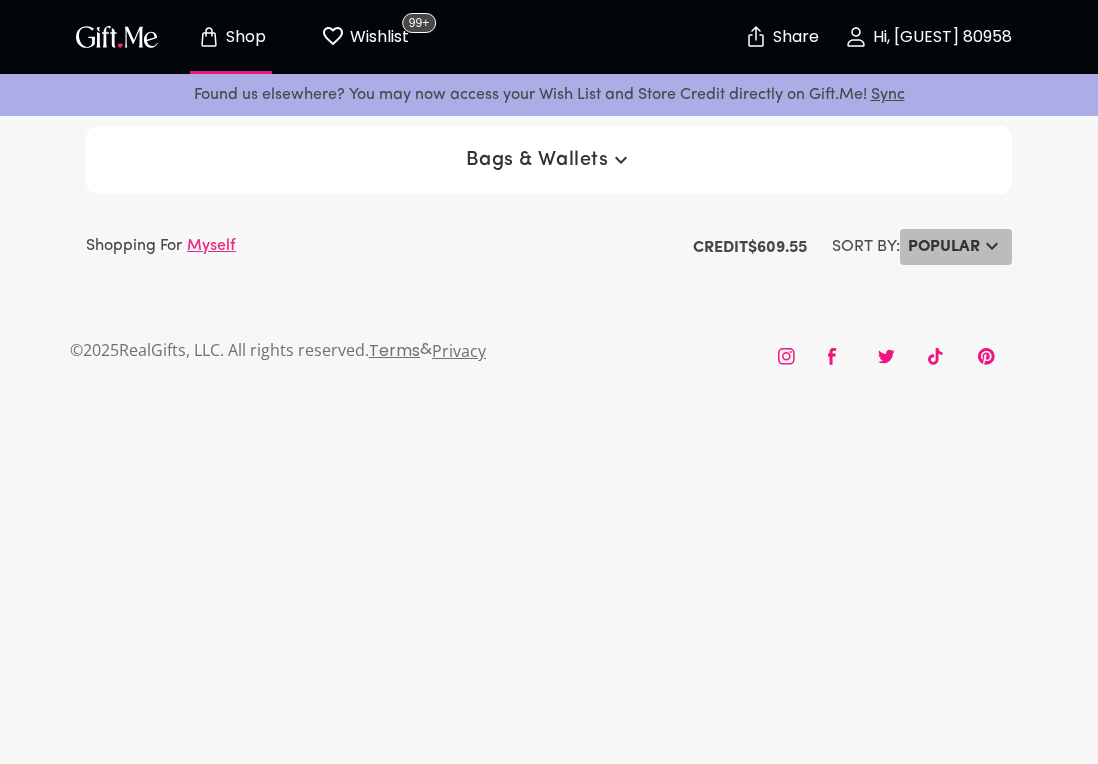 click on "Popular" at bounding box center [956, 247] 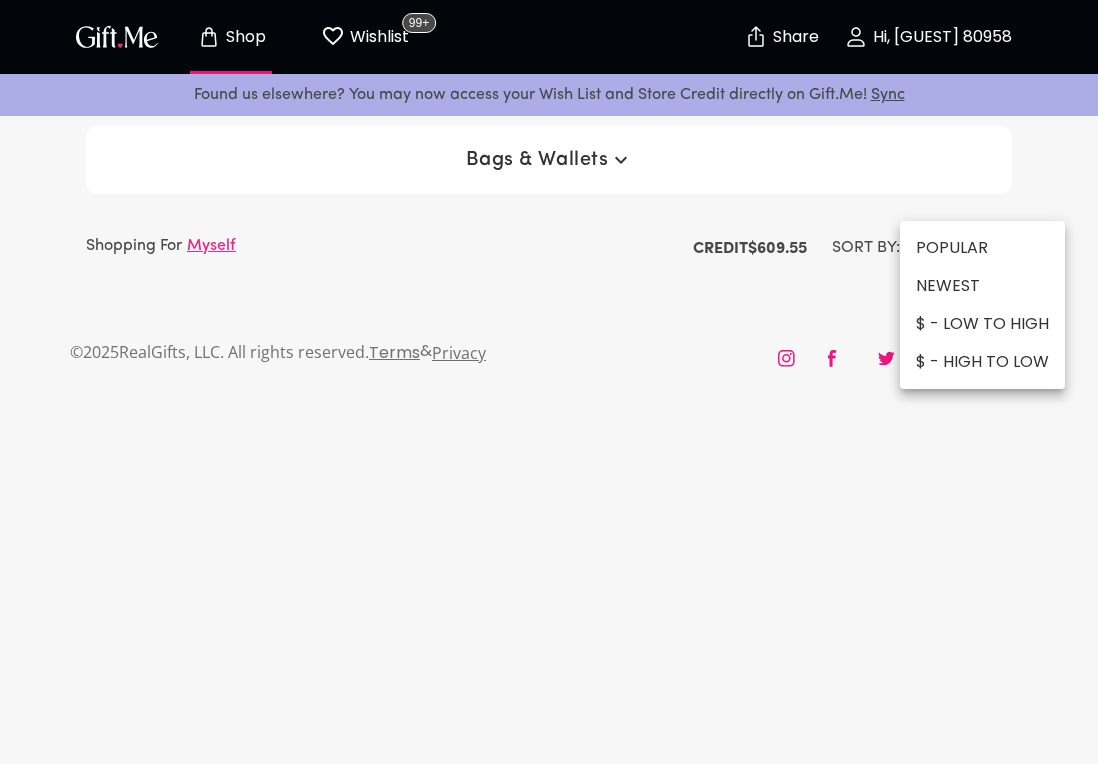 click on "NEWEST" at bounding box center [982, 286] 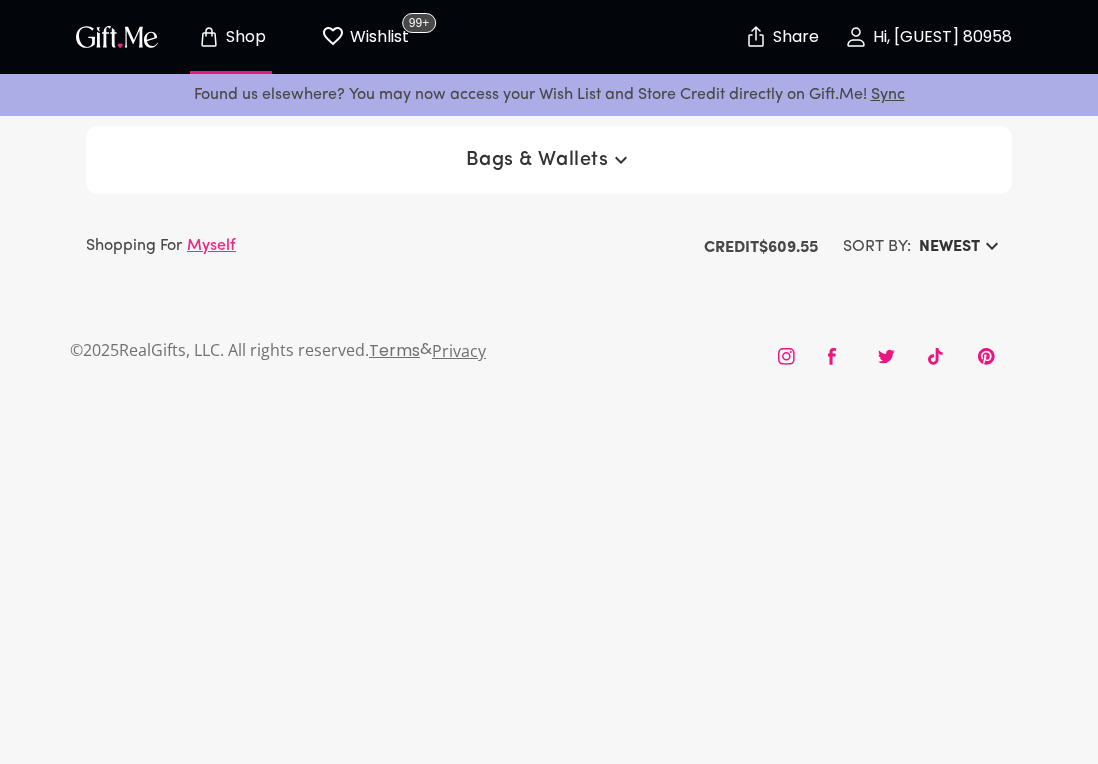 click on "Wishlist" at bounding box center [377, 37] 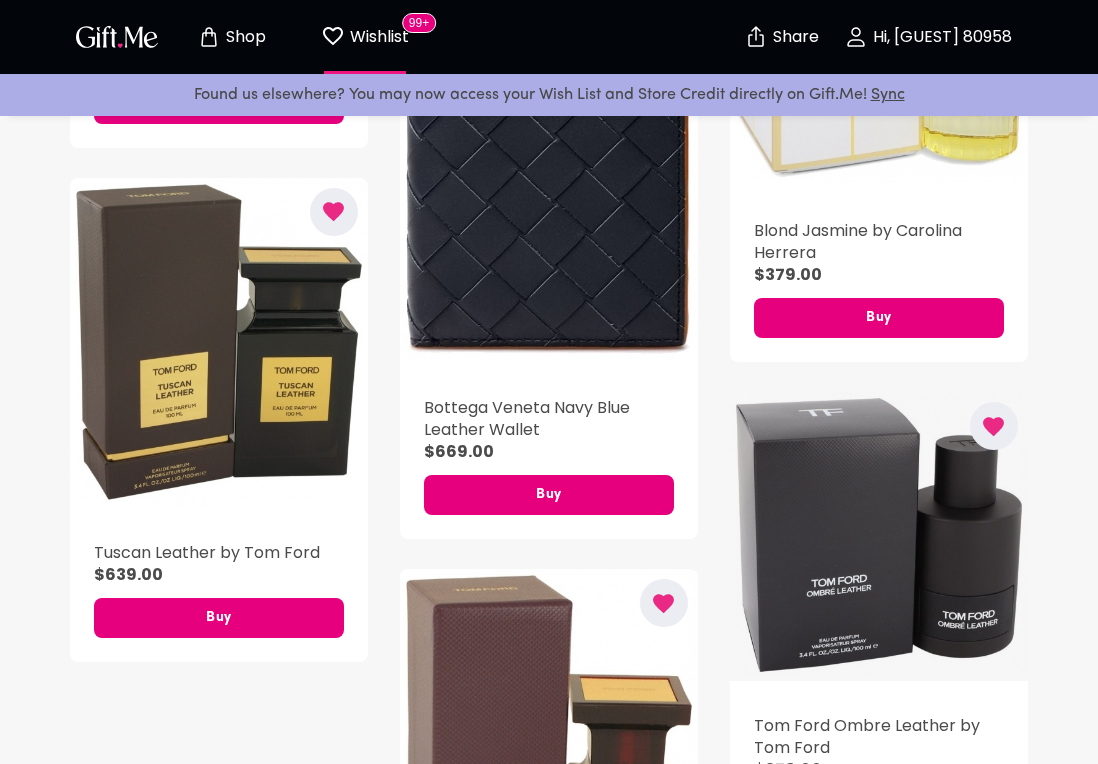 scroll, scrollTop: 22125, scrollLeft: 0, axis: vertical 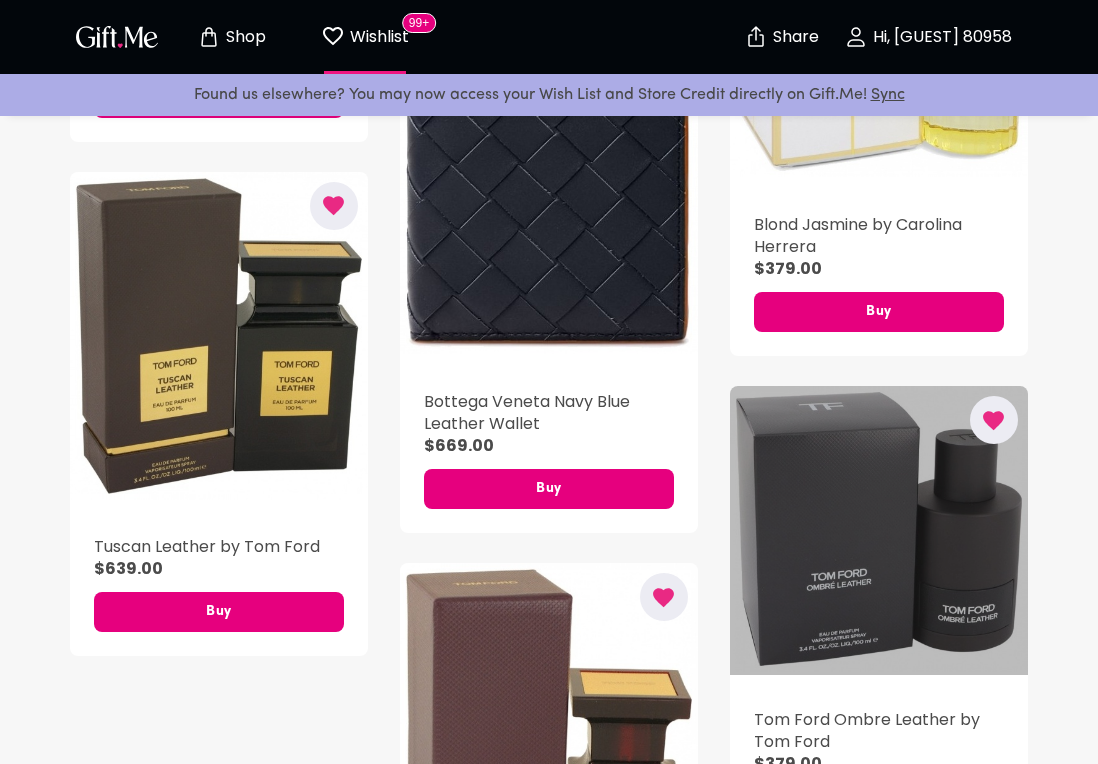 click at bounding box center [879, 530] 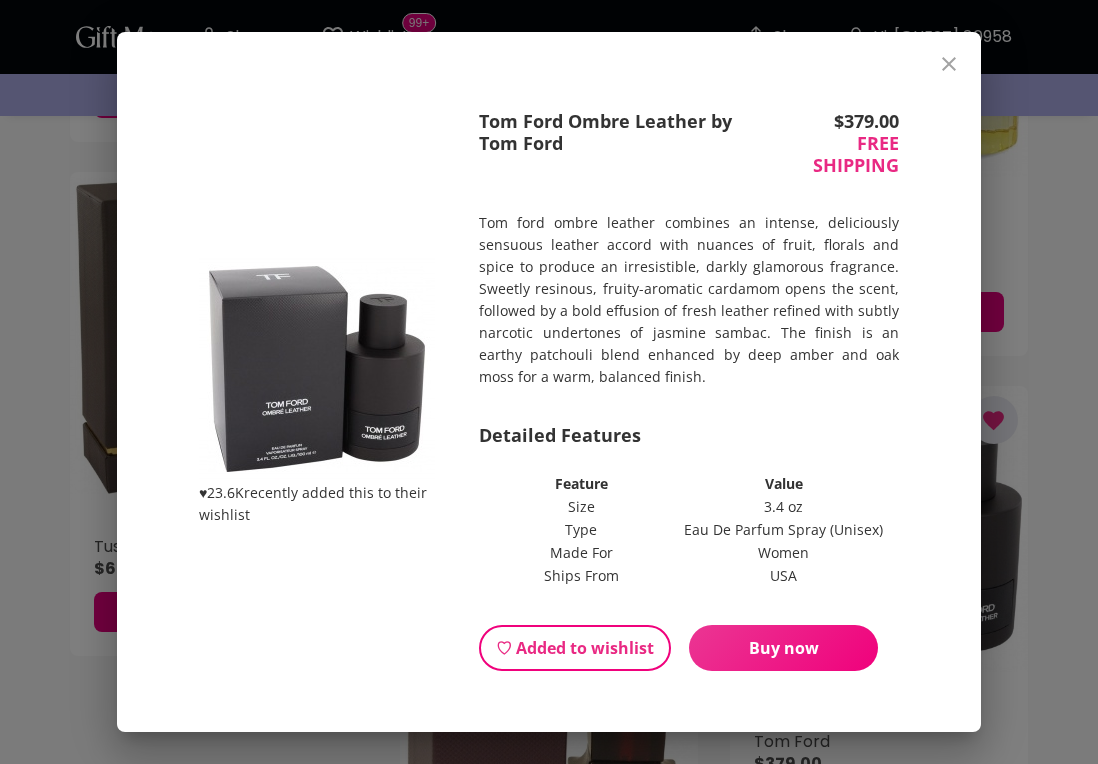 click 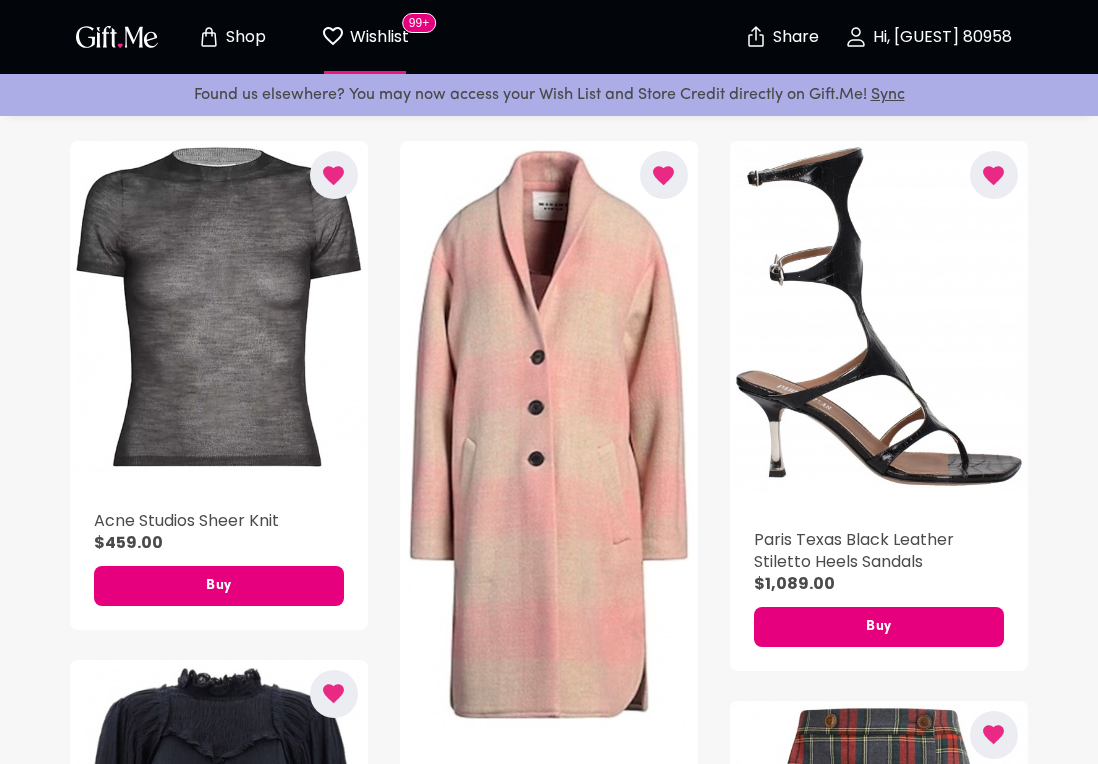 scroll, scrollTop: 0, scrollLeft: 0, axis: both 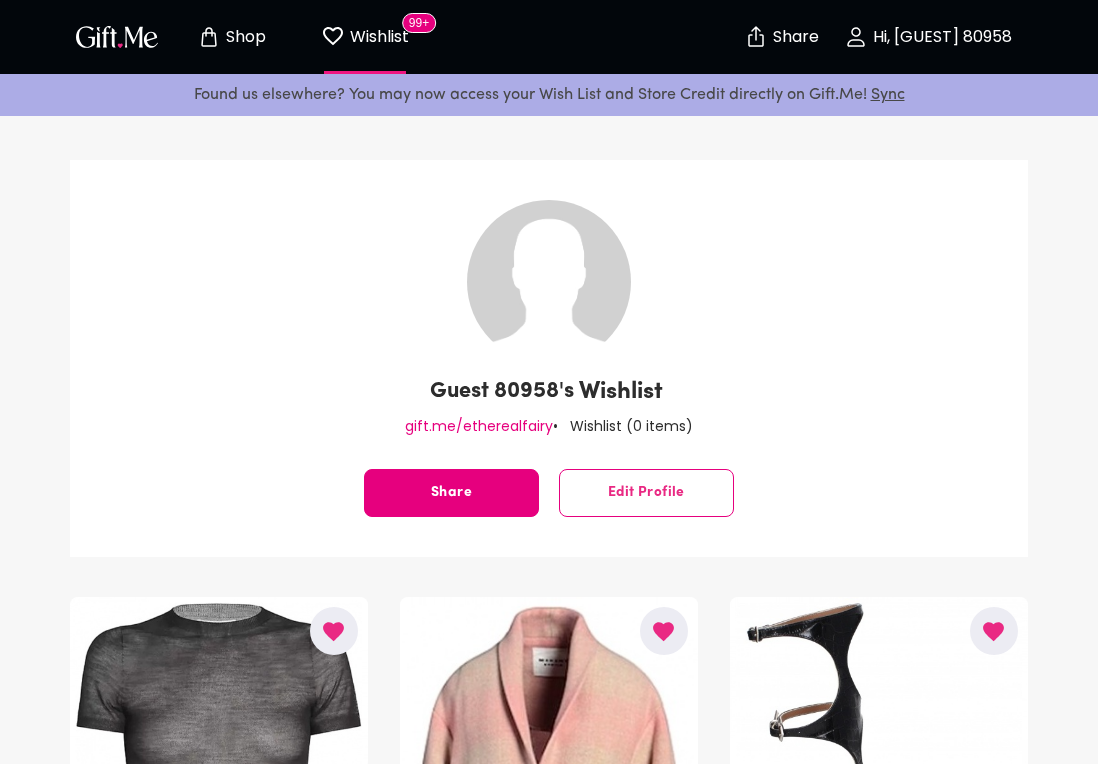 click on "Wishlist 99+" at bounding box center [365, 37] 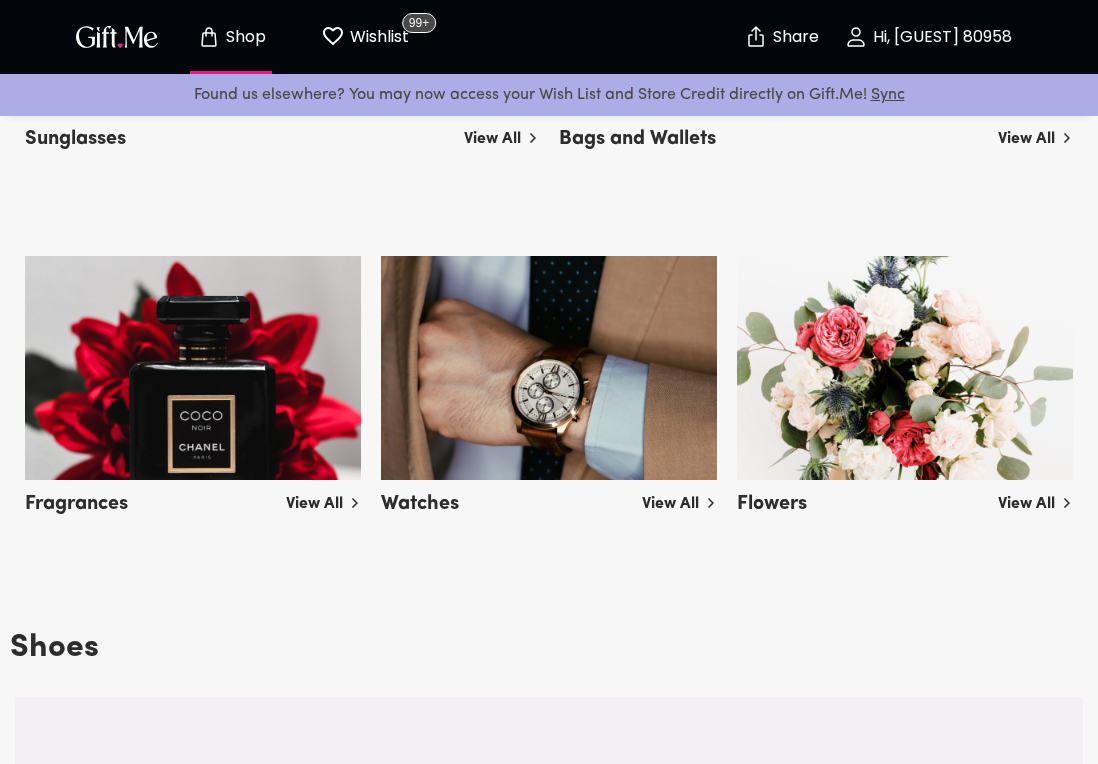 scroll, scrollTop: 1808, scrollLeft: 0, axis: vertical 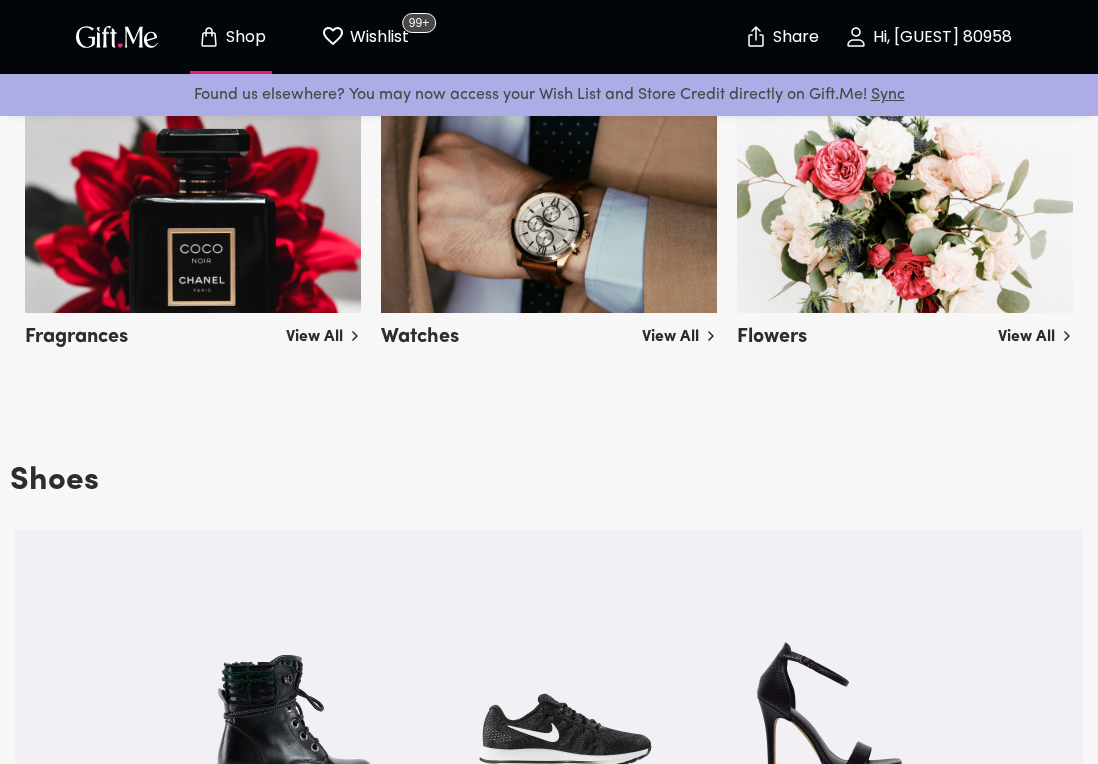 click on "View All" at bounding box center [323, 333] 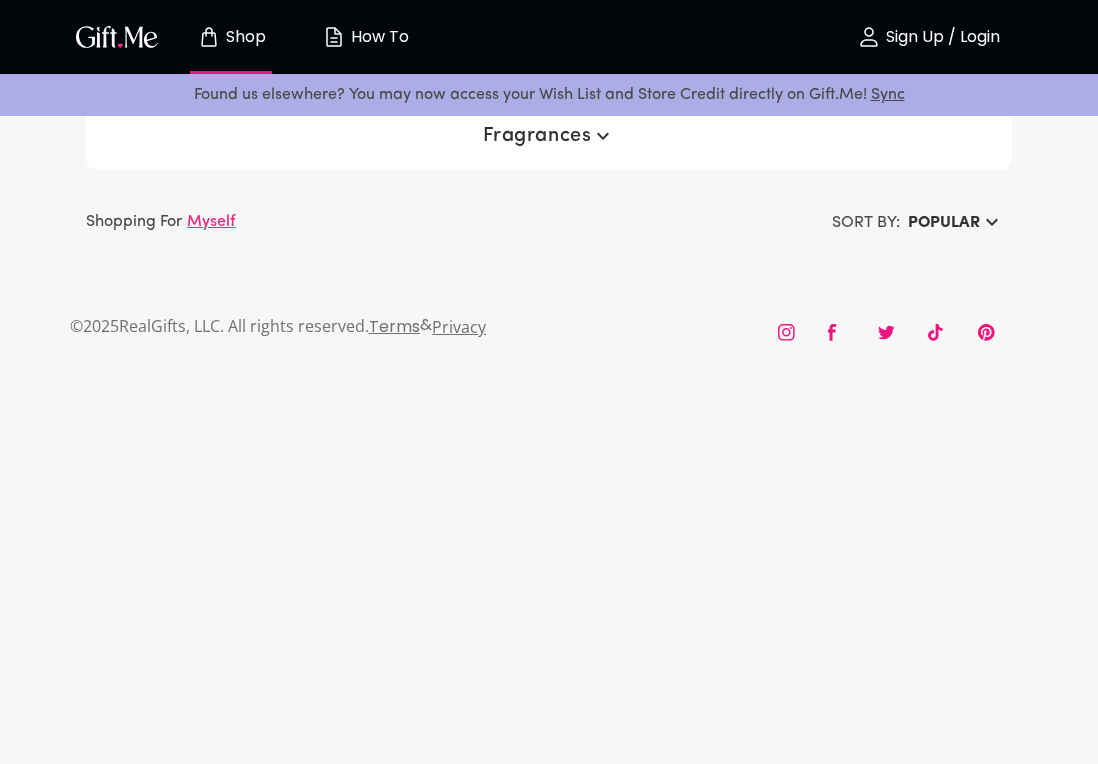 scroll, scrollTop: 0, scrollLeft: 0, axis: both 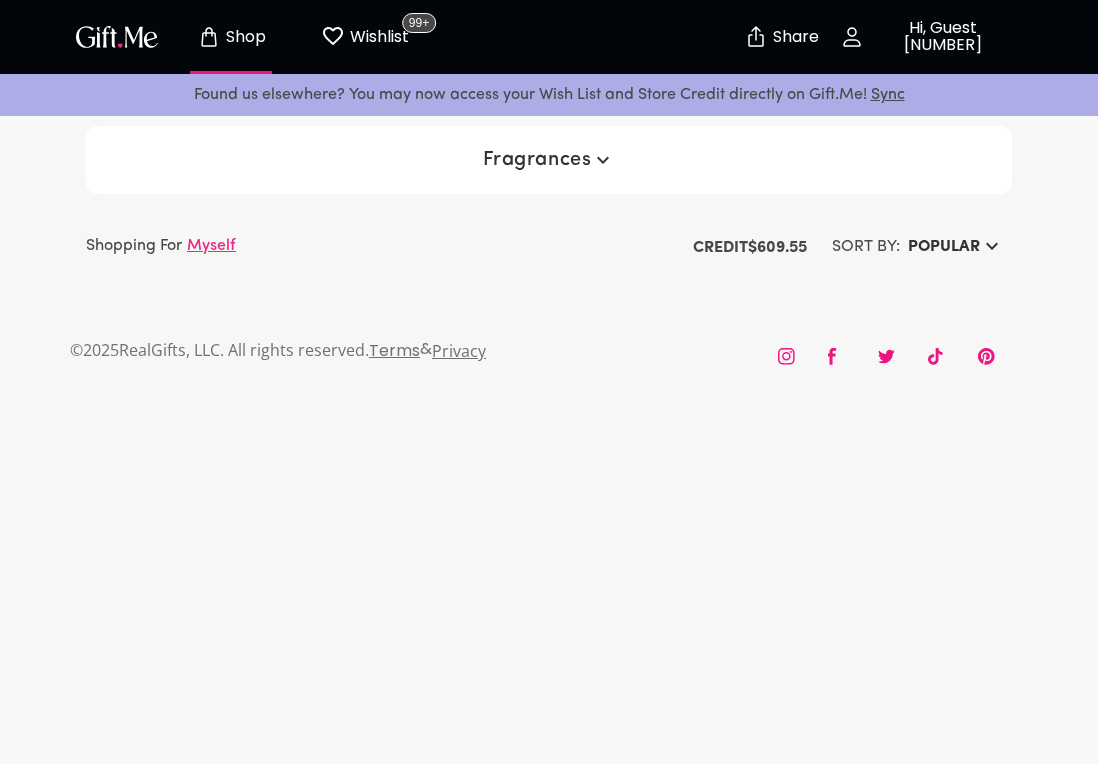 click 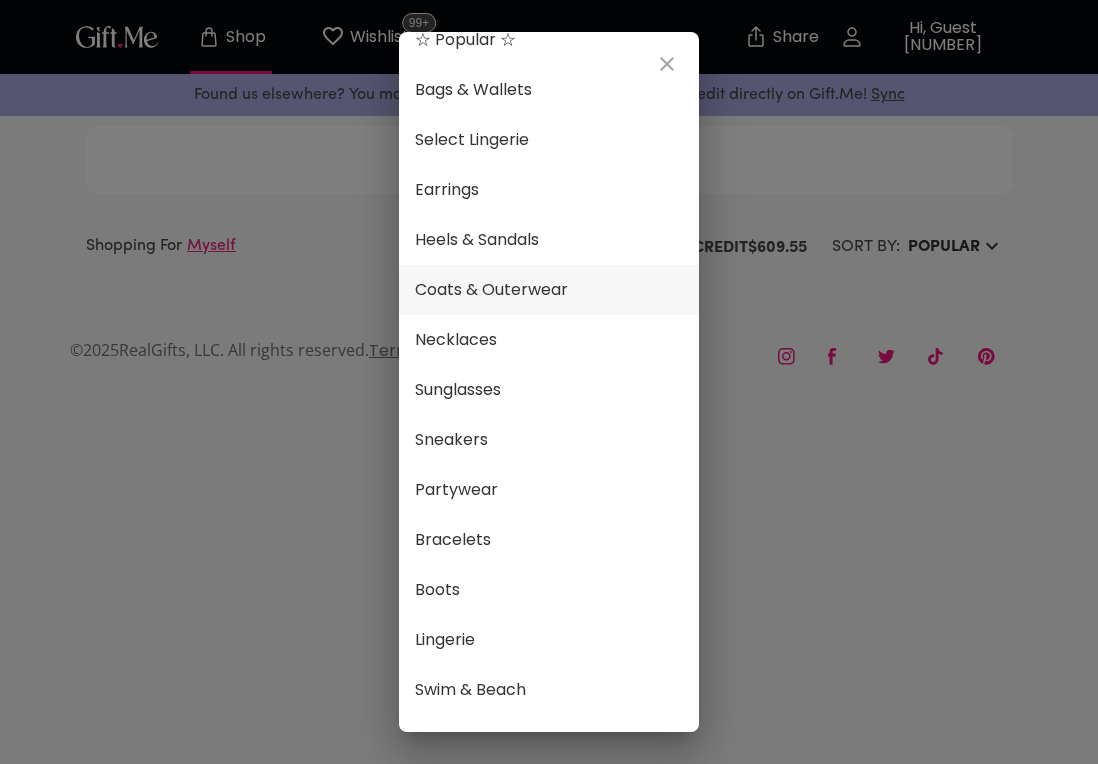 scroll, scrollTop: 30, scrollLeft: 0, axis: vertical 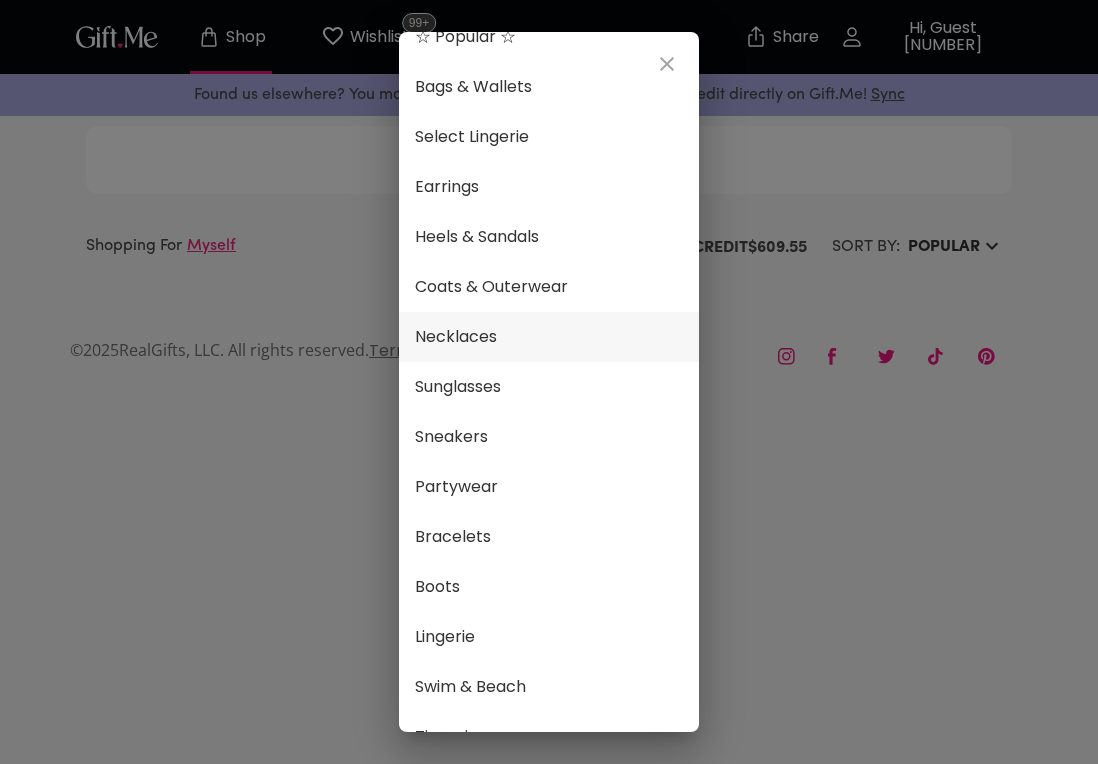 click on "Necklaces" at bounding box center (549, 337) 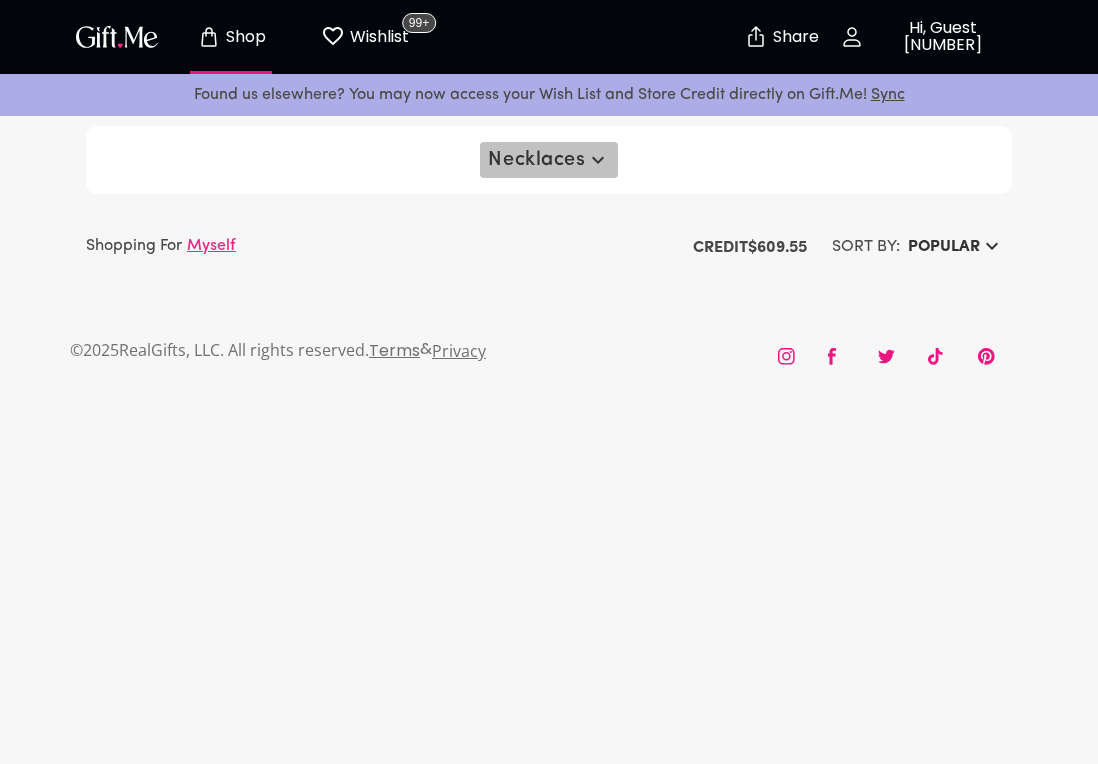 click on "Necklaces" at bounding box center [548, 160] 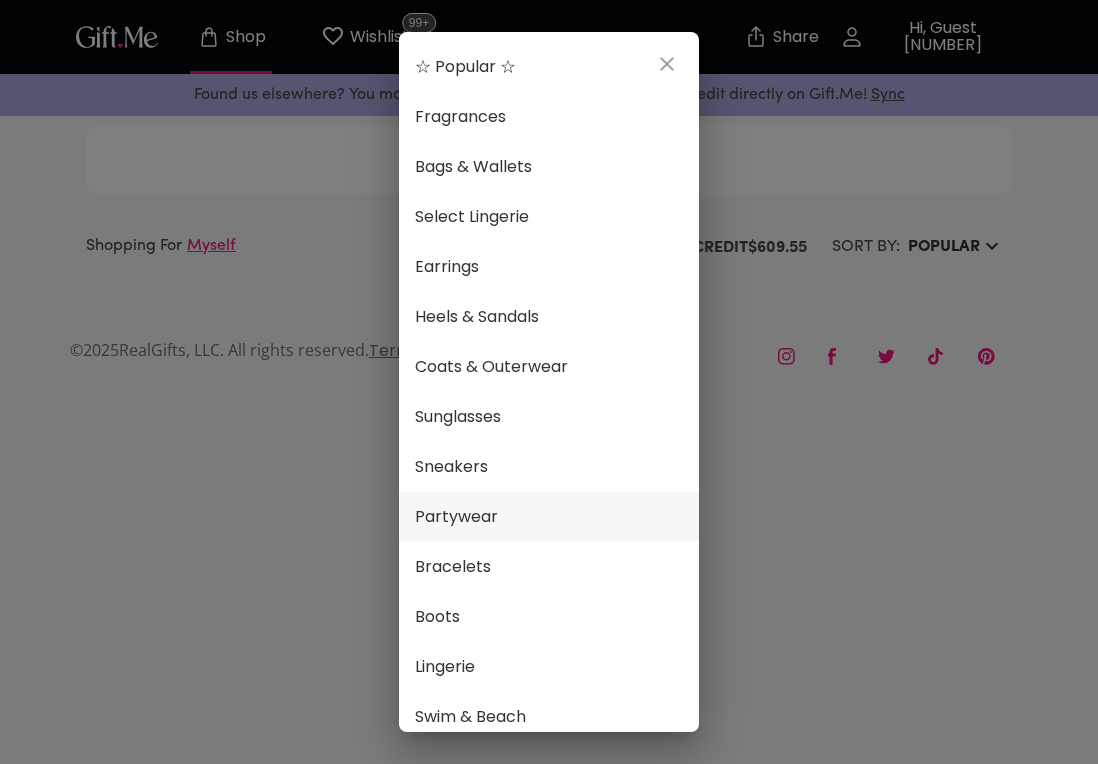 click on "Partywear" at bounding box center (549, 517) 